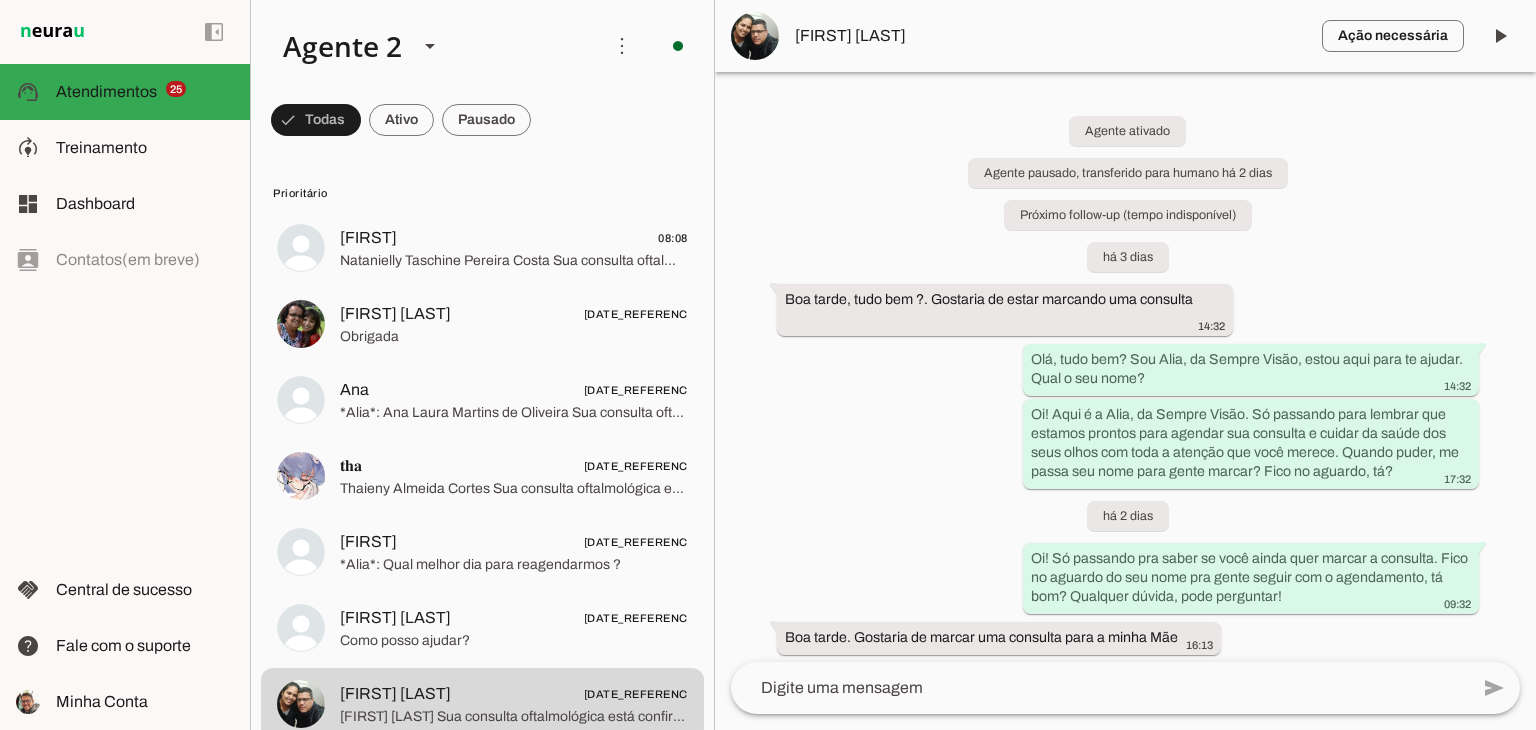 scroll, scrollTop: 0, scrollLeft: 0, axis: both 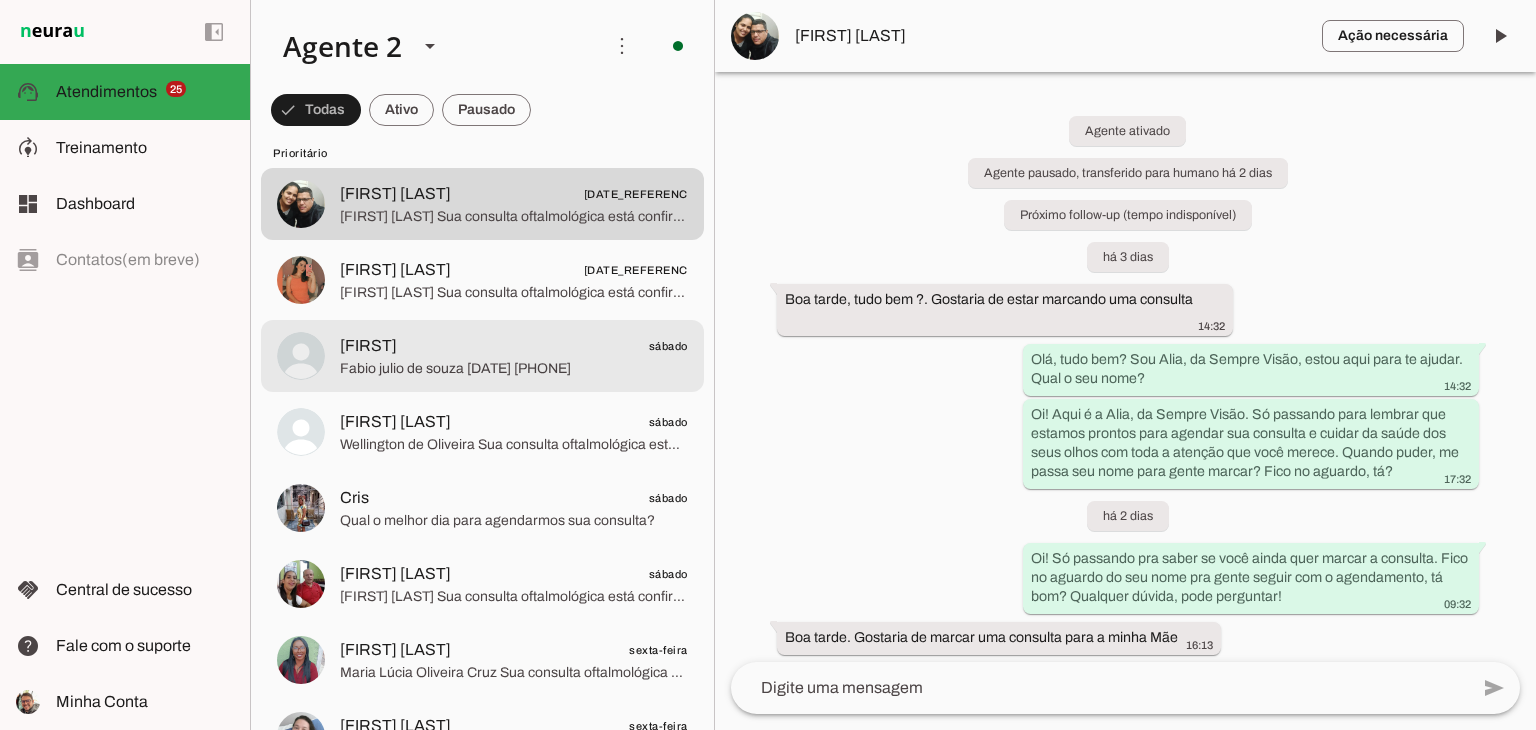 click on "[FIRST]
[DAY_OF_WEEK]
[FIRST]" 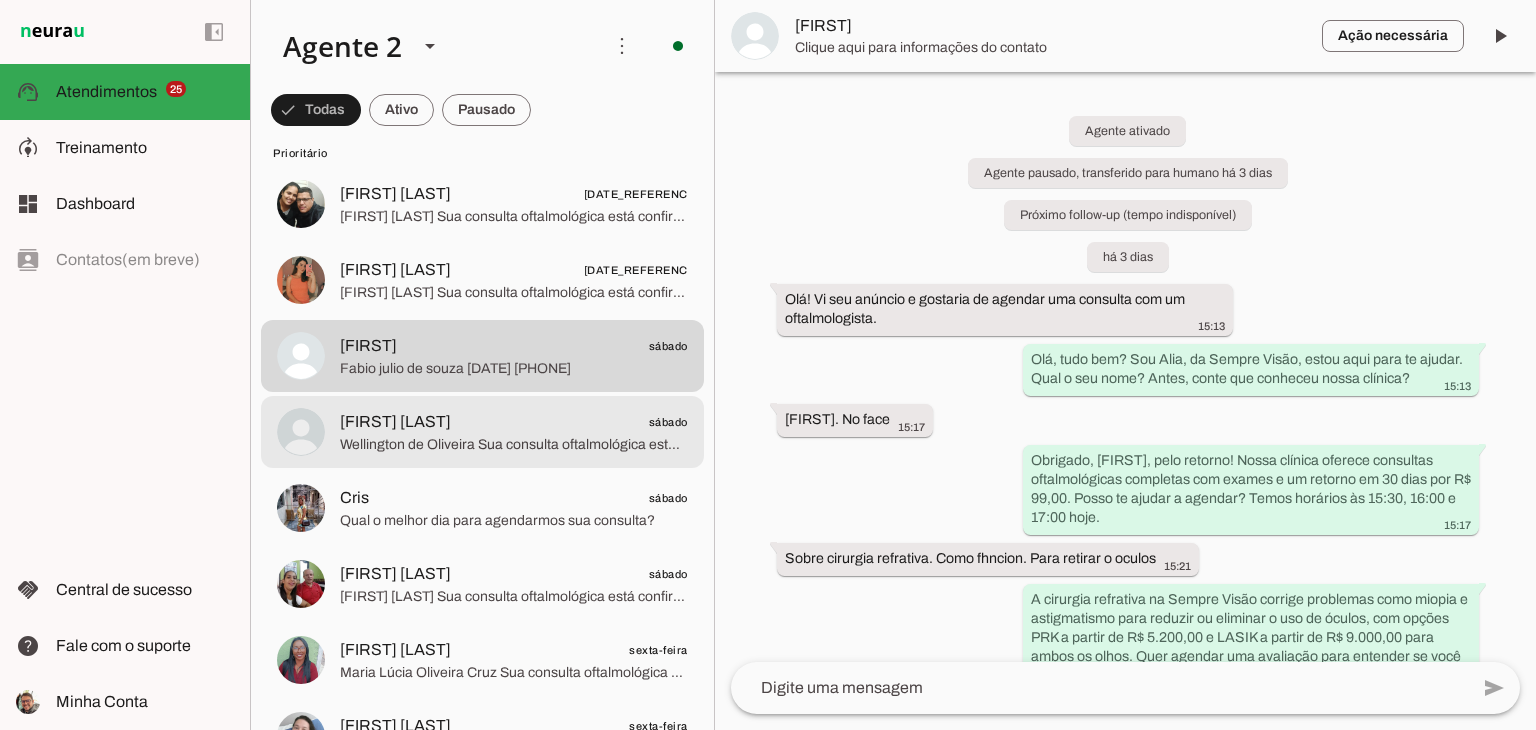 click on "[FIRST] [LAST]
[DAY_OF_WEEK]
[FIRST] [LAST]
Sua consulta oftalmológica está confirmada! ✅
📅 Data: 09/08/2025
⏰ Horário: 11hs
📍 Local: [STREET], [NUMBER] - [NEIGHBORHOOD] - [CITY]
Estamos ansiosos para cuidar da sua visão! Se precisar reagendar ou tiver alguma dúvida, entre em contato conosco." at bounding box center (482, -252) 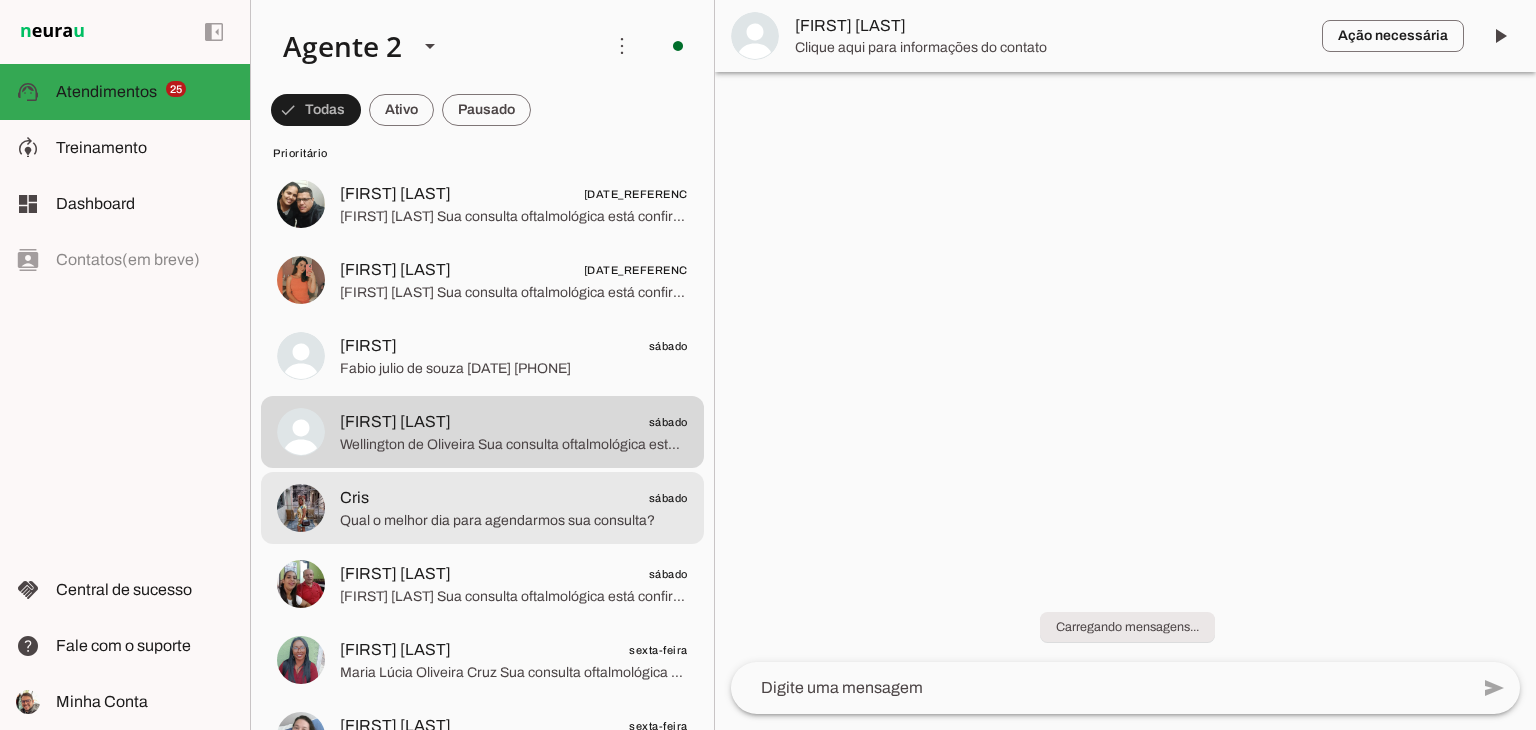 click on "[FIRST]
[DAY_OF_WEEK]" 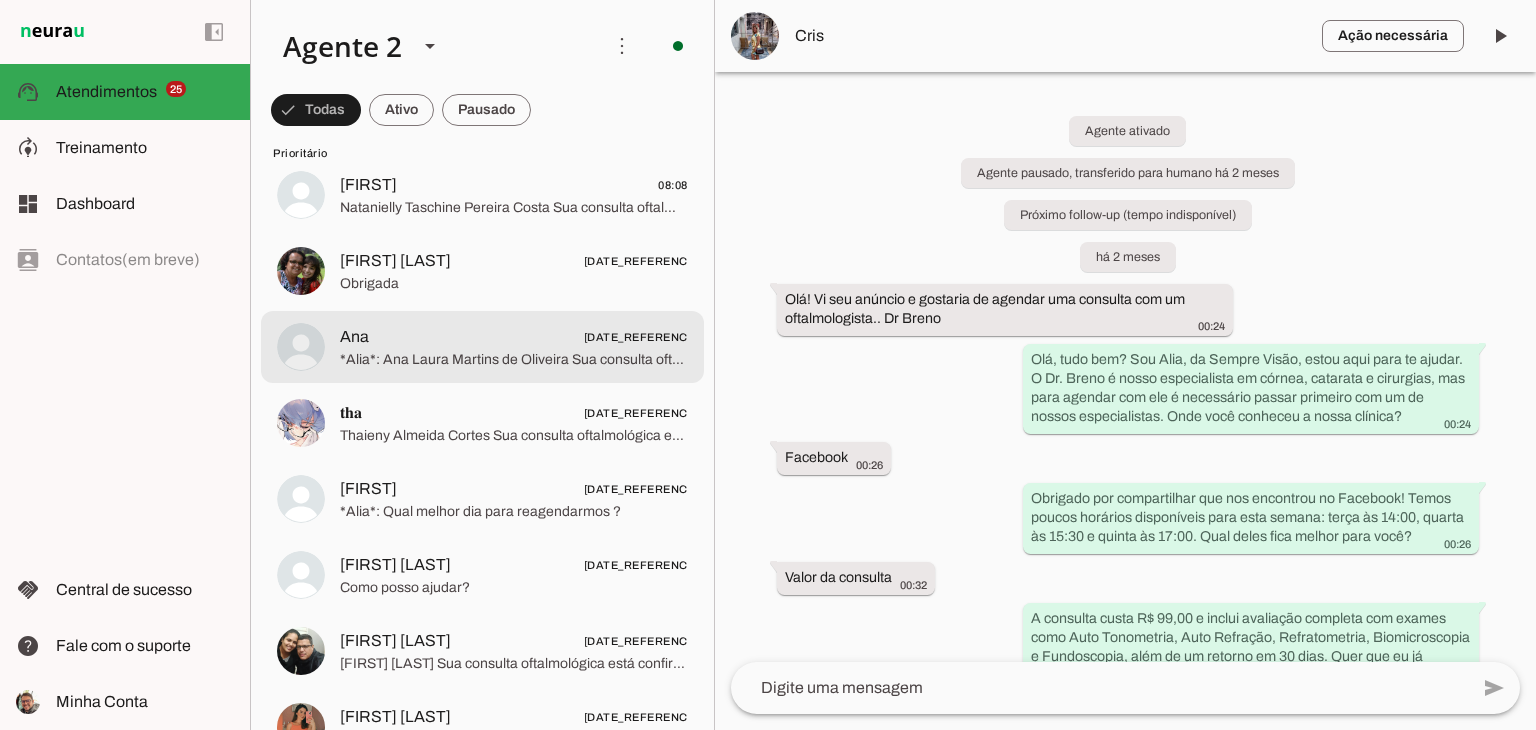 scroll, scrollTop: 0, scrollLeft: 0, axis: both 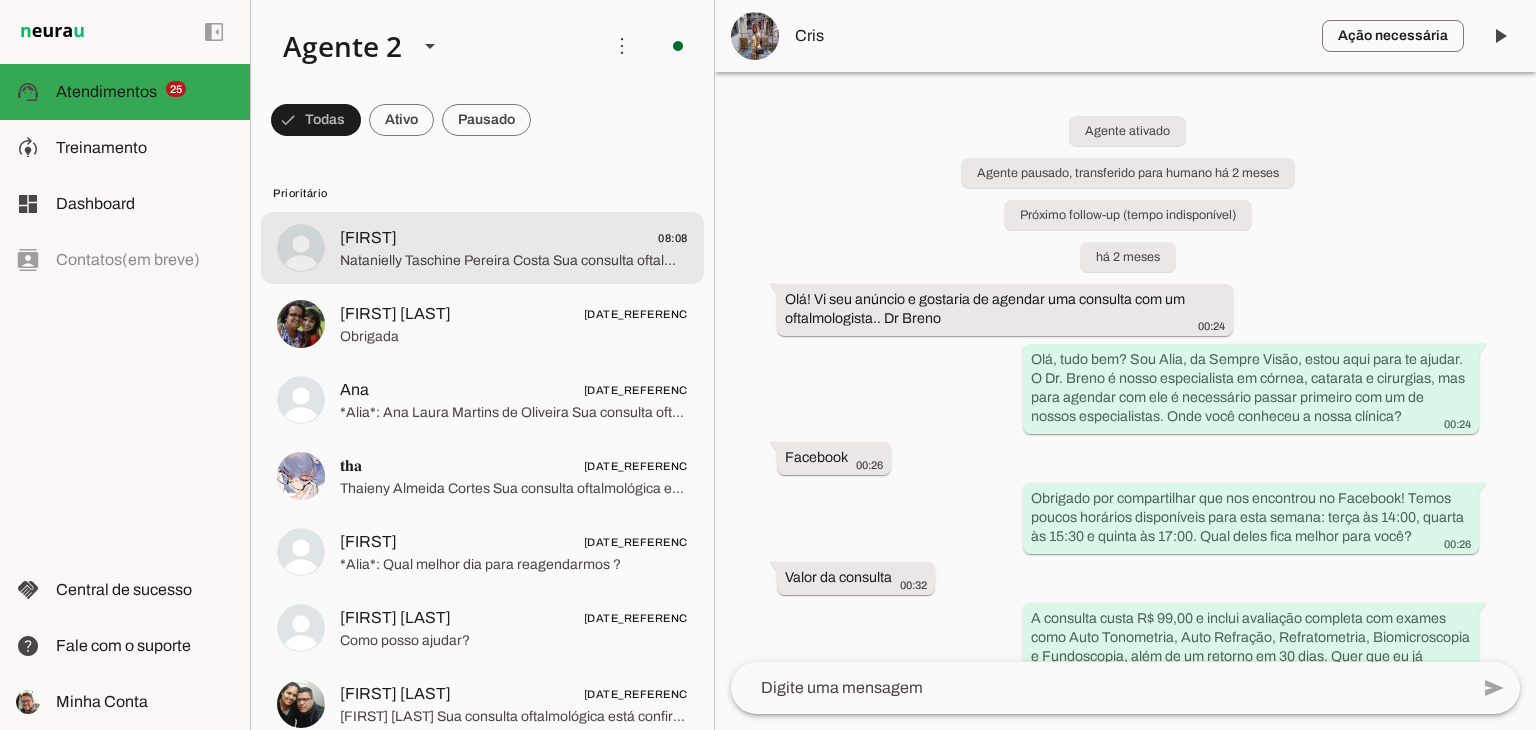 click on "Natanielly Taschine Pereira Costa
Sua consulta oftalmológica está confirmada! ✅
📅 Data: 05/08/2025
⏰ Horário: 10:30hs
📍 Local: Rua São Sebastião, 614 - Centro - Ribeirão Preto
Estamos ansiosos para cuidar da sua visão! Se precisar reagendar ou tiver alguma dúvida, entre em contato conosco." 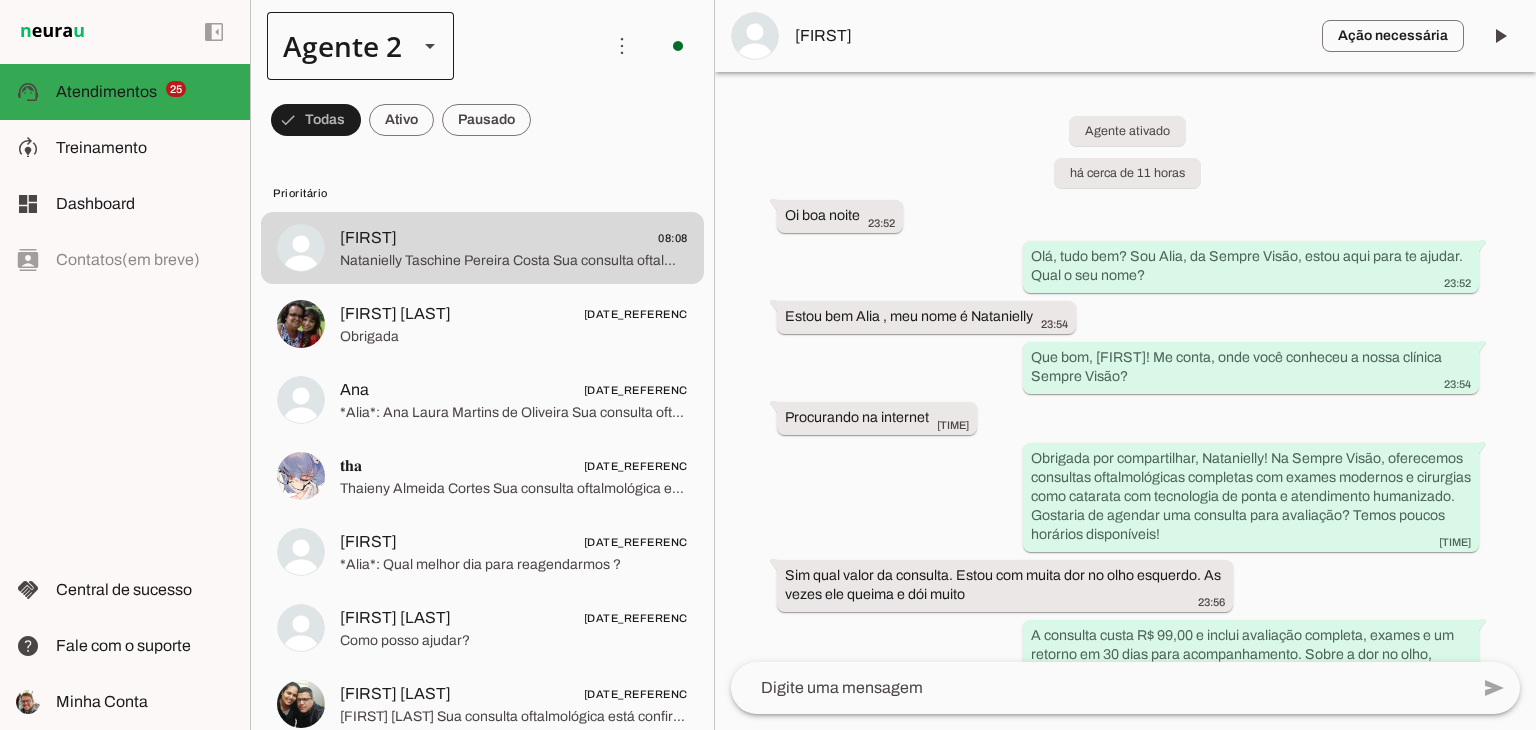 click at bounding box center [426, 46] 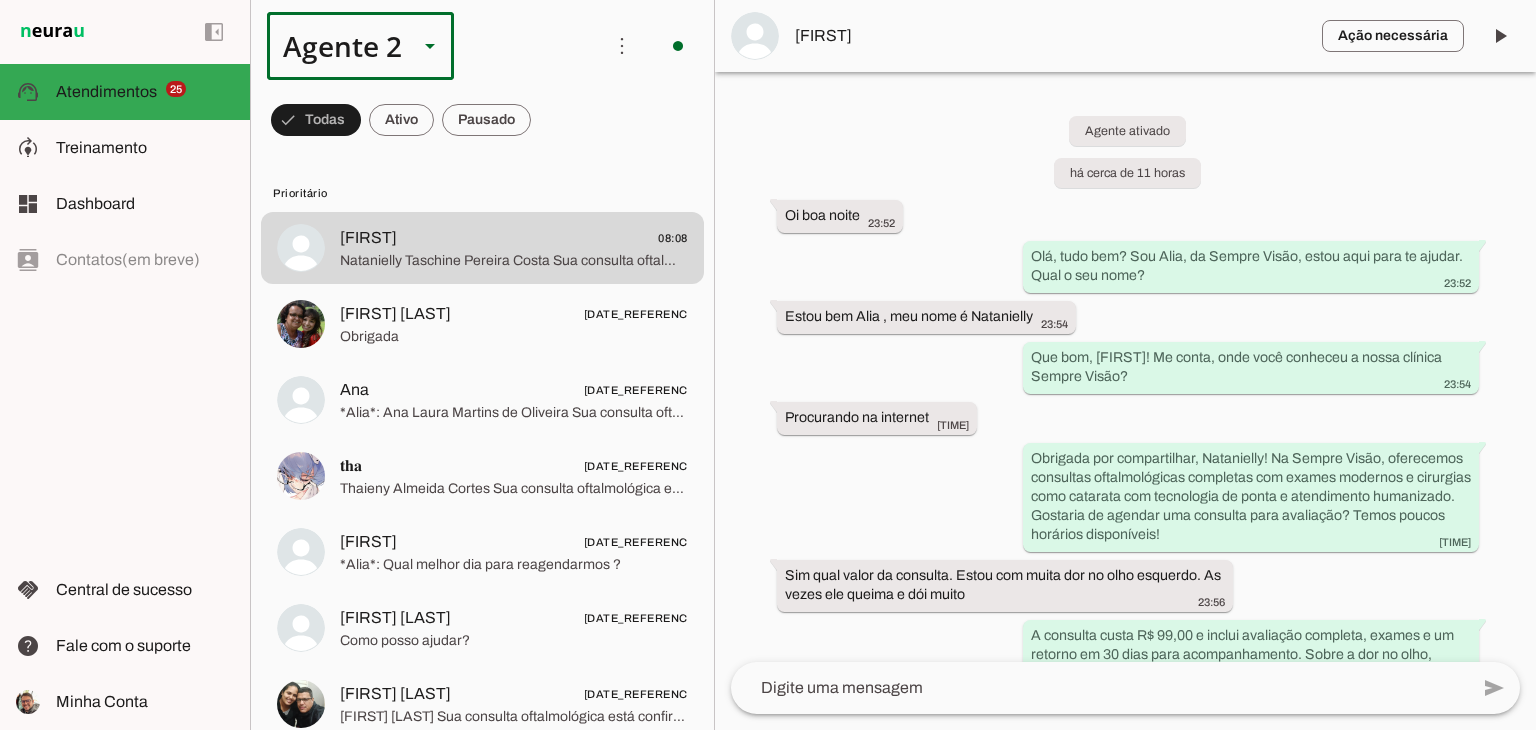 click at bounding box center (430, 46) 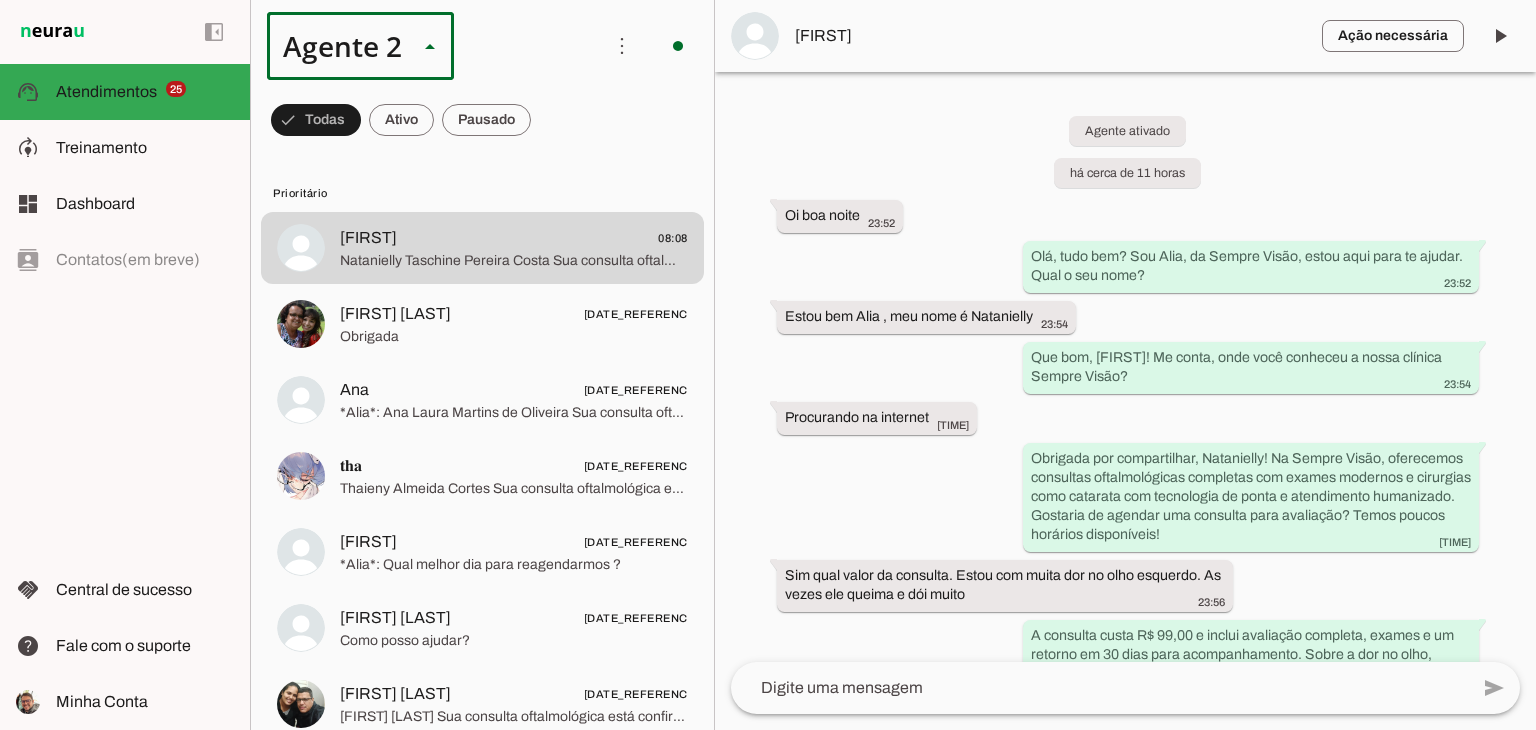 click at bounding box center (627, 128) 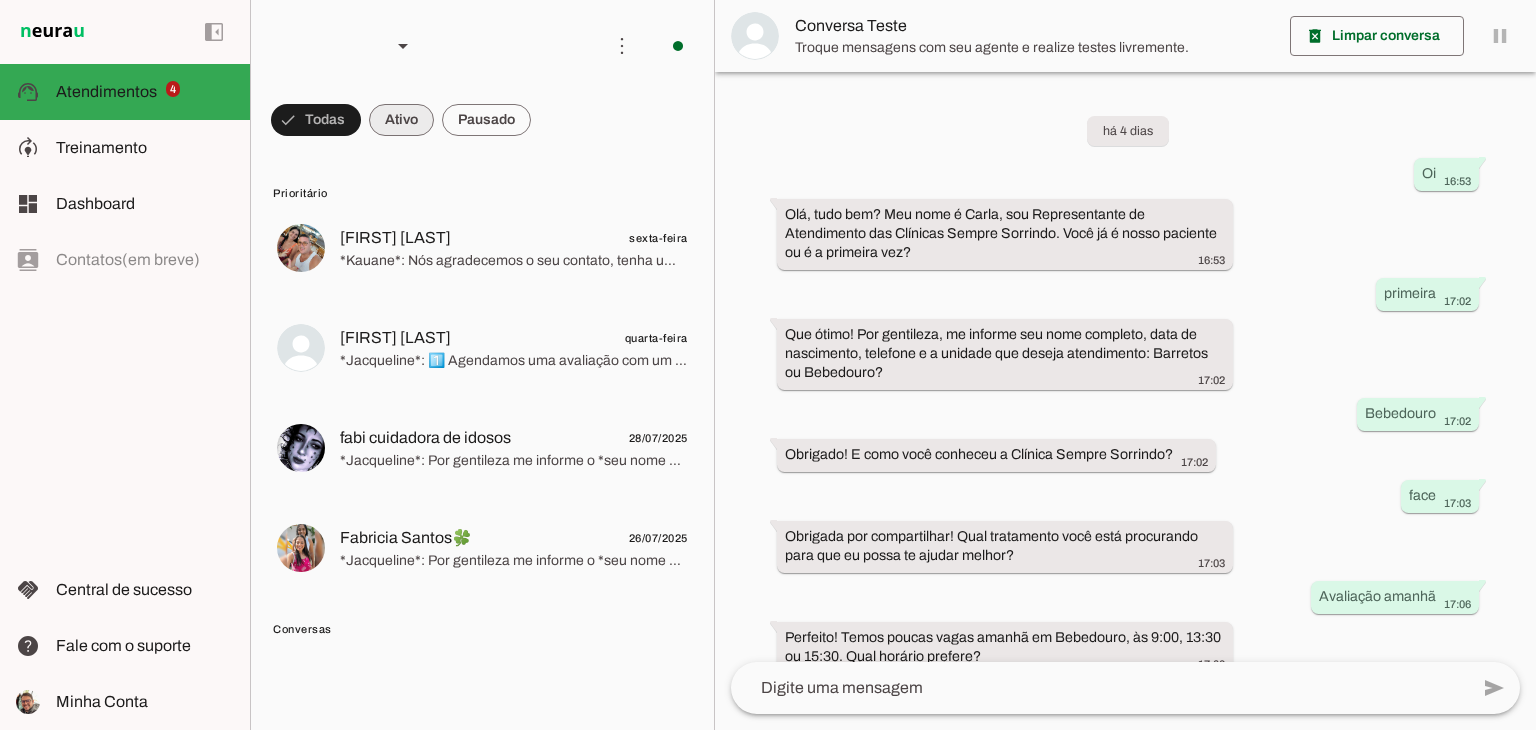 scroll, scrollTop: 229, scrollLeft: 0, axis: vertical 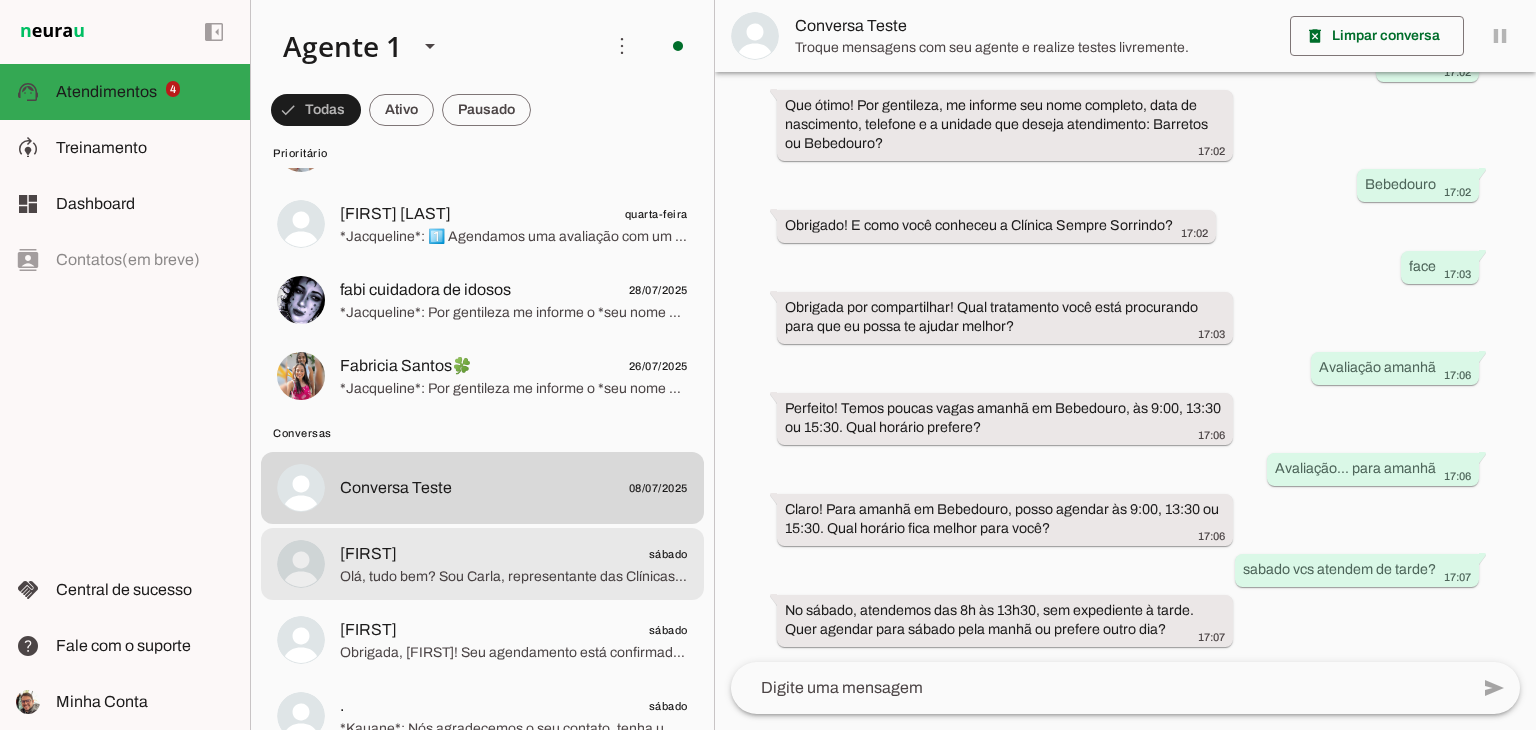 click on "Paloma
sábado" 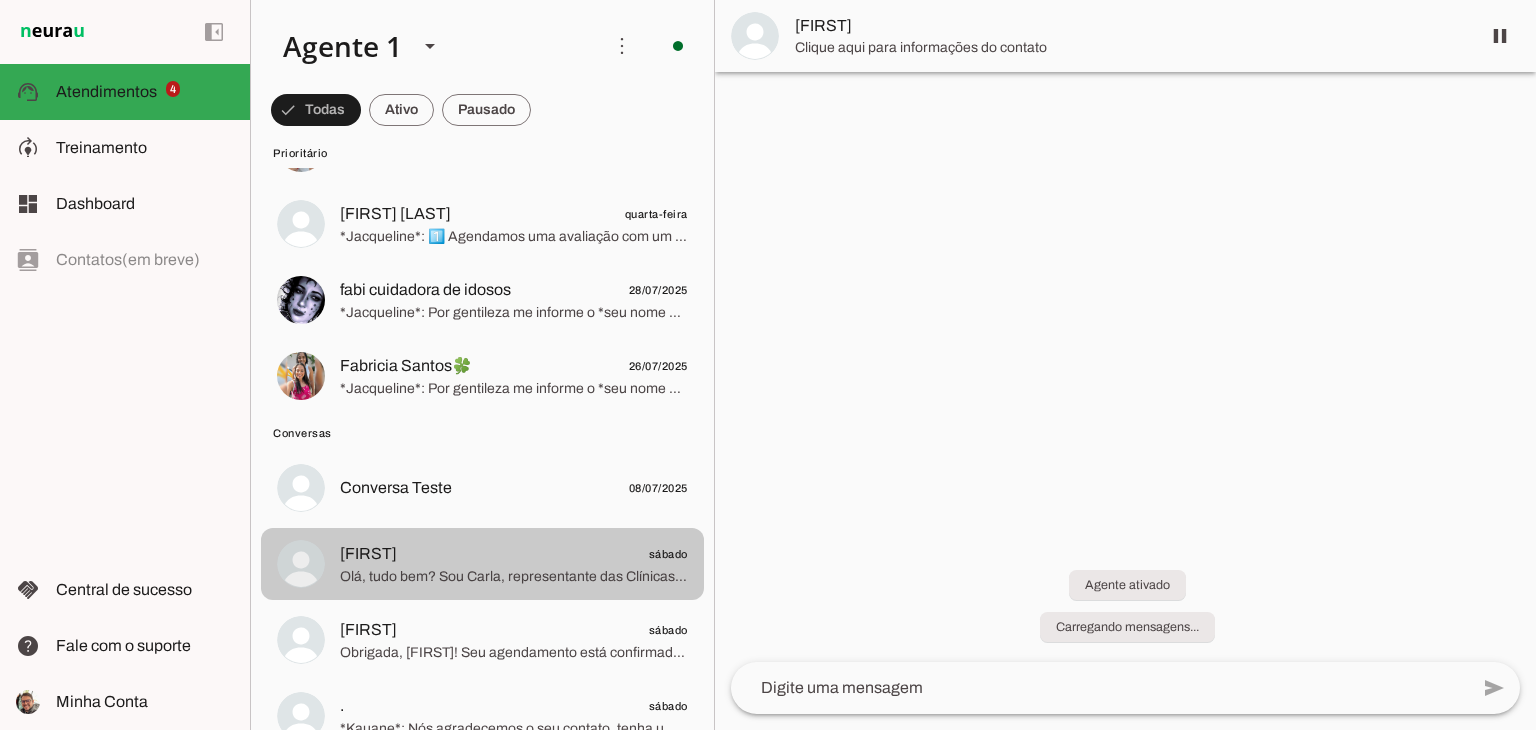scroll, scrollTop: 0, scrollLeft: 0, axis: both 